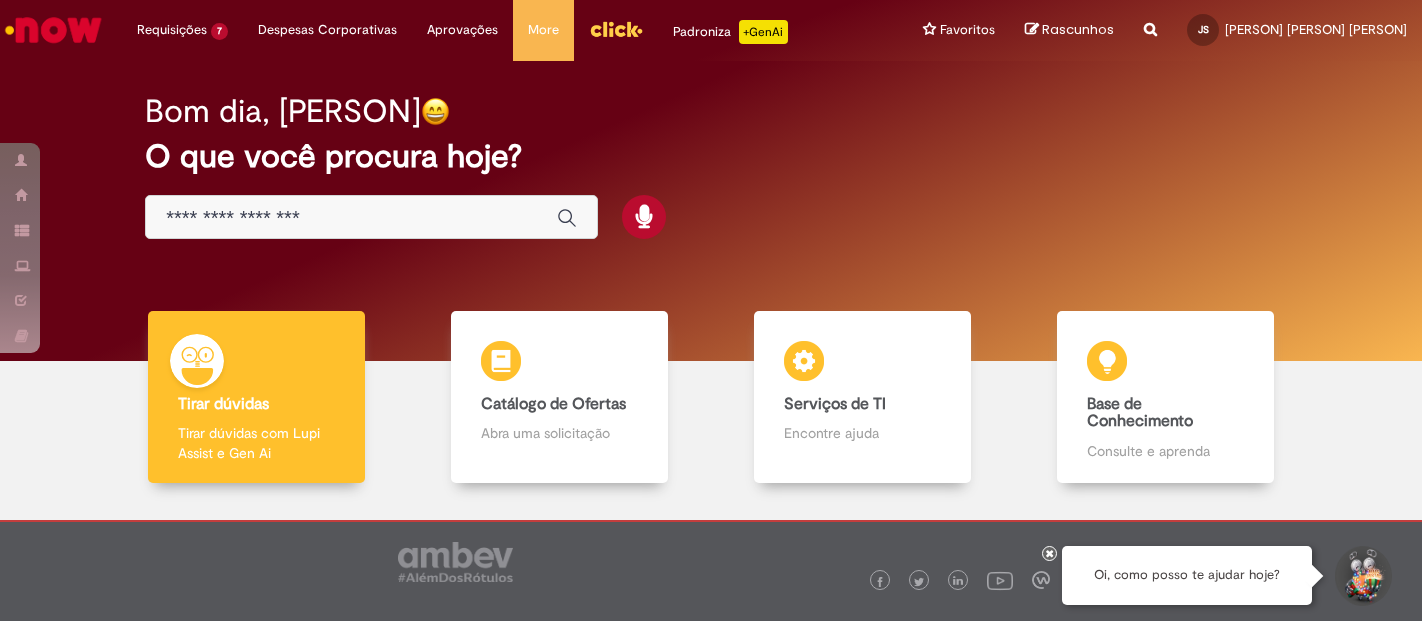 scroll, scrollTop: 0, scrollLeft: 0, axis: both 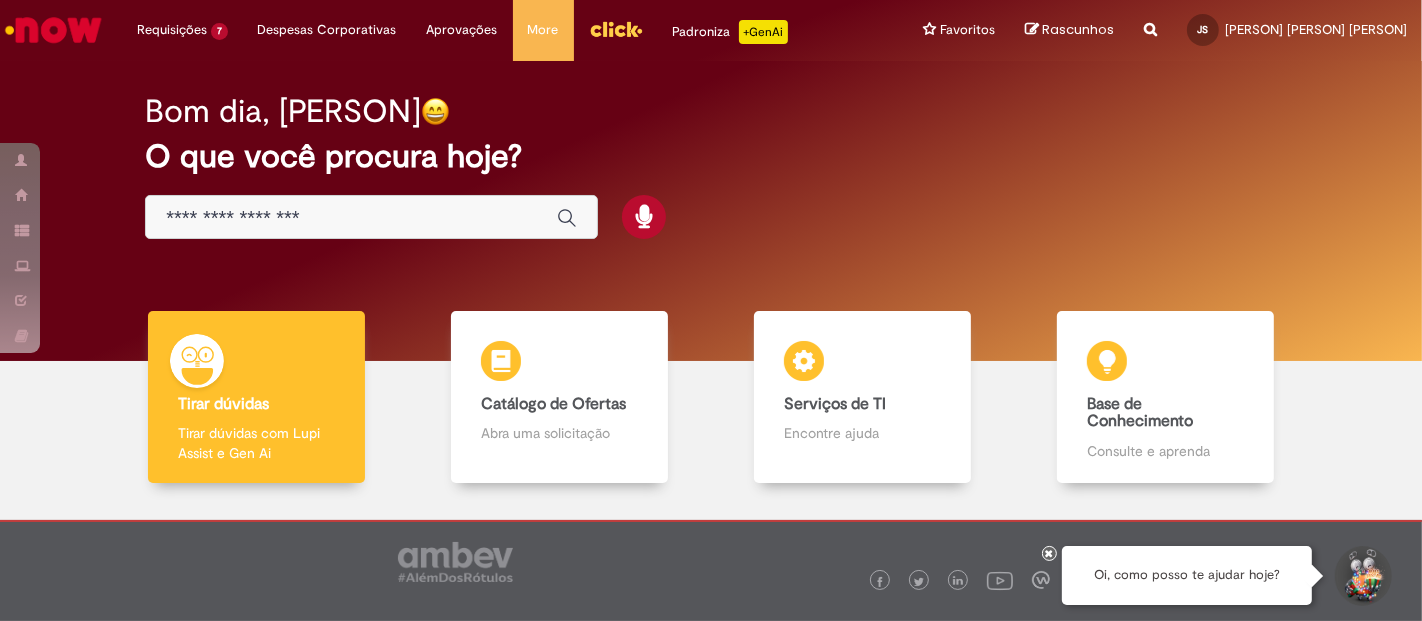 click at bounding box center (371, 217) 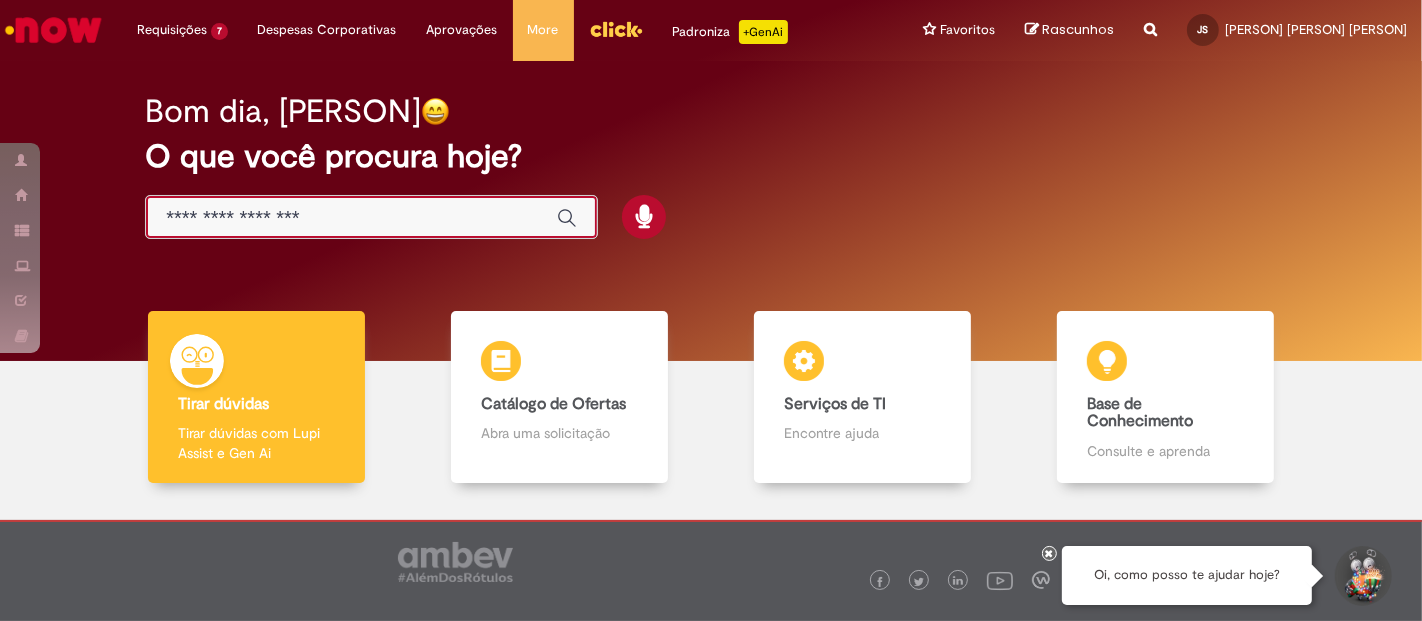 click at bounding box center (351, 218) 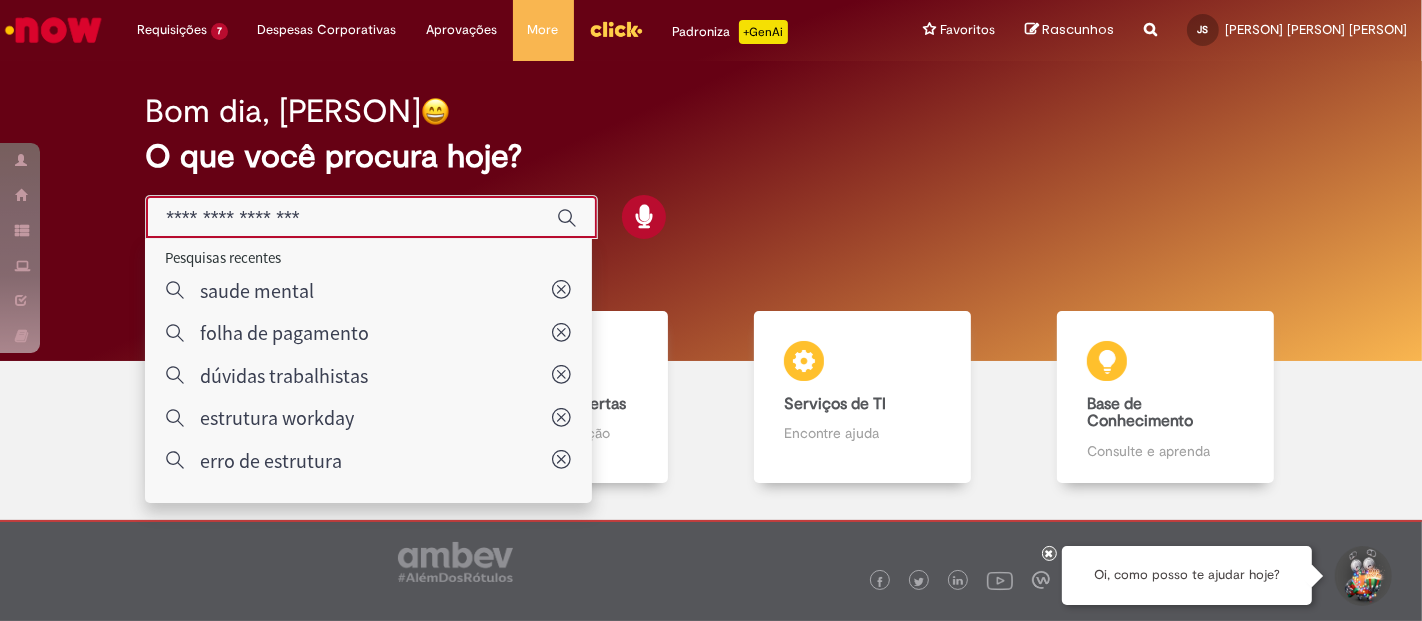 type on "*" 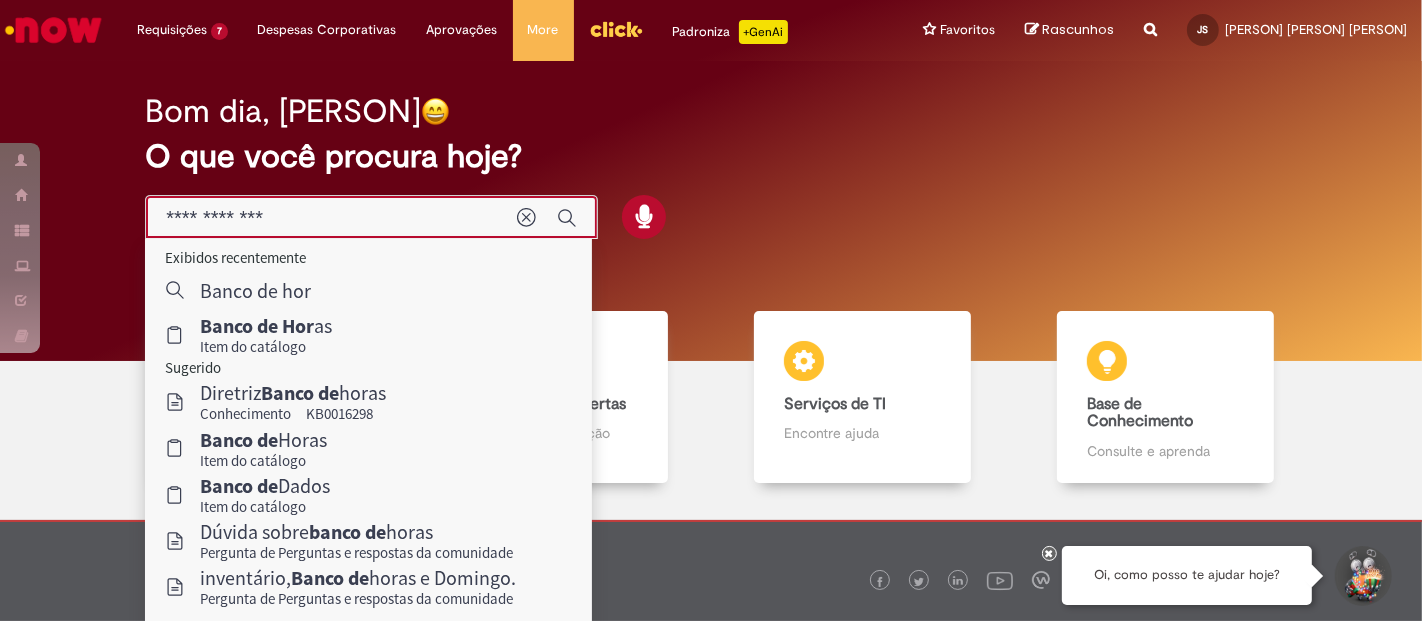 type on "**********" 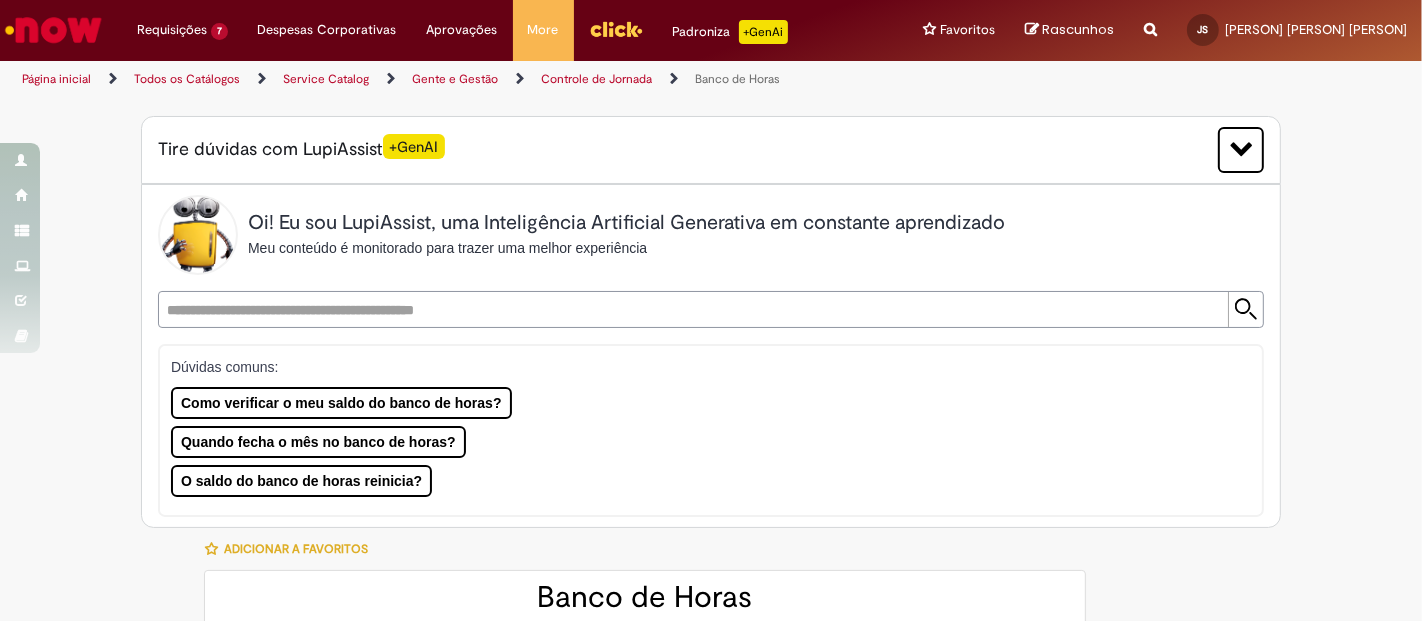type on "********" 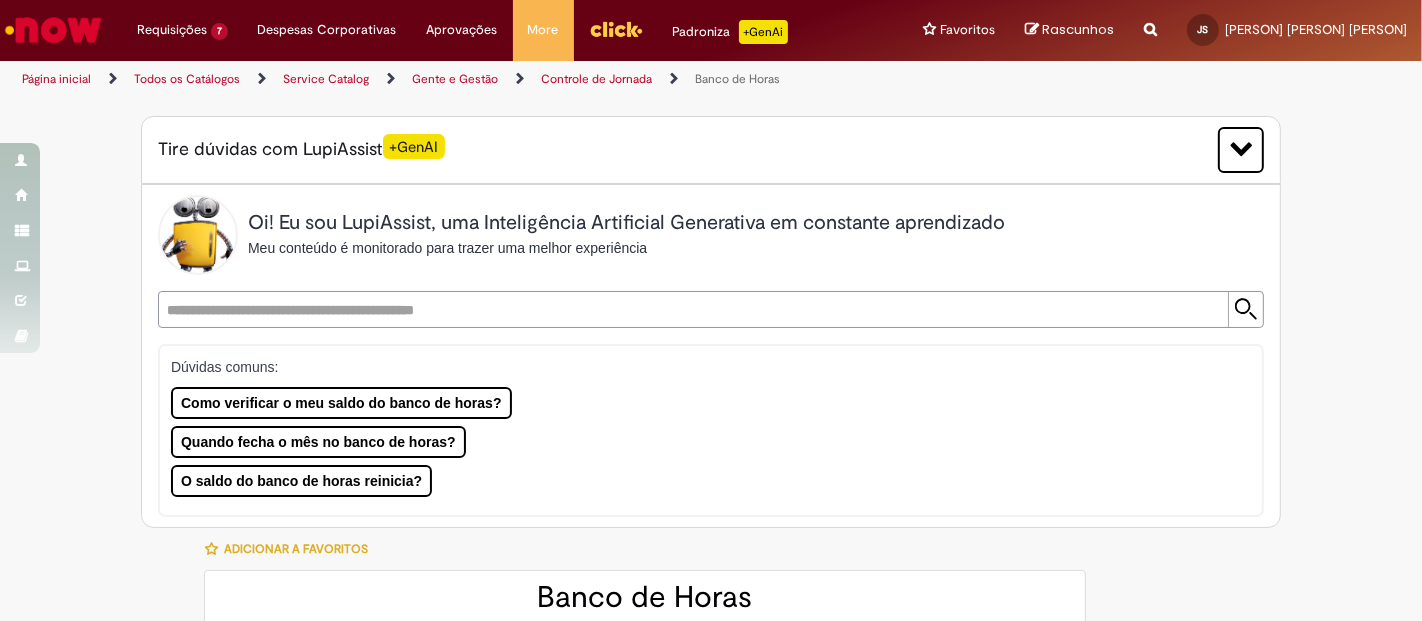 type on "**********" 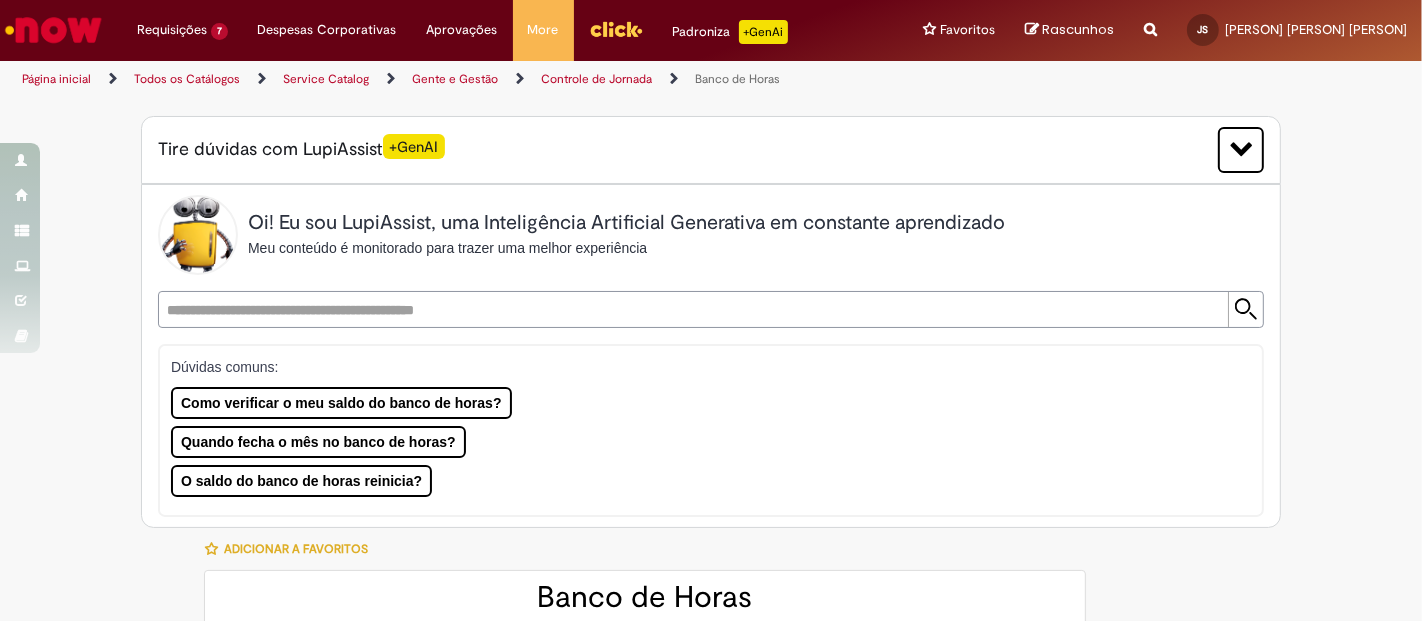 type on "**********" 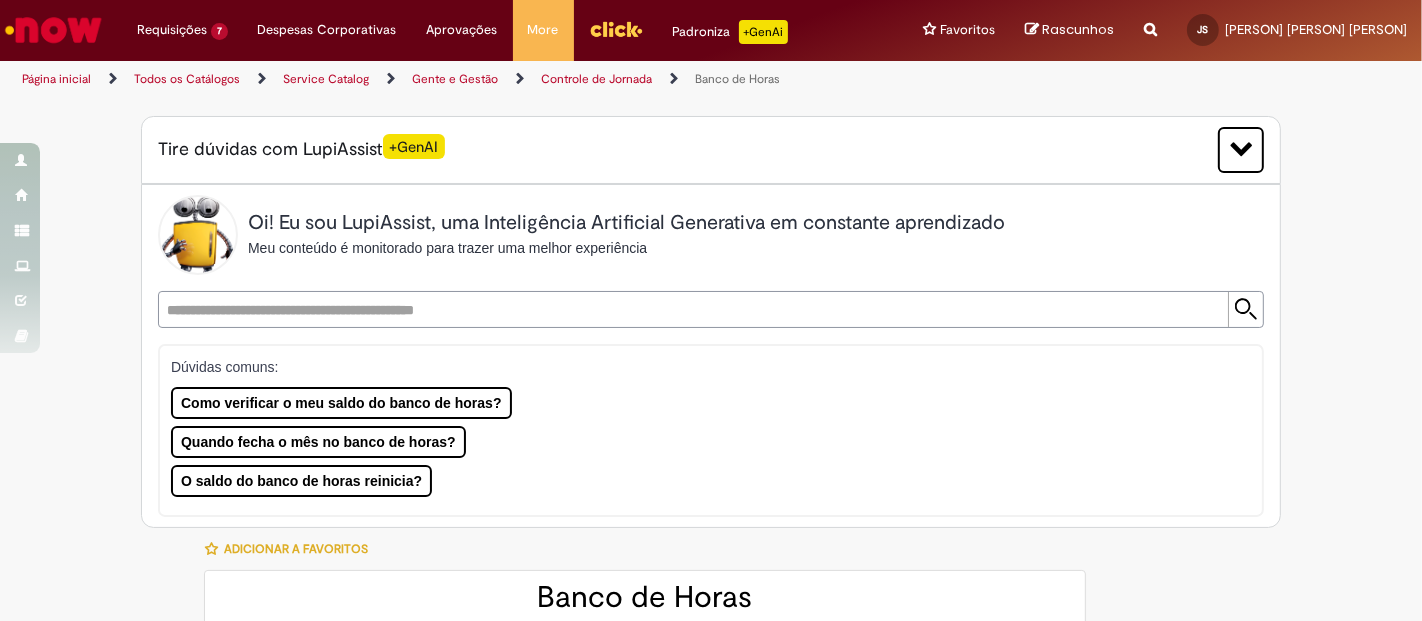 type on "**********" 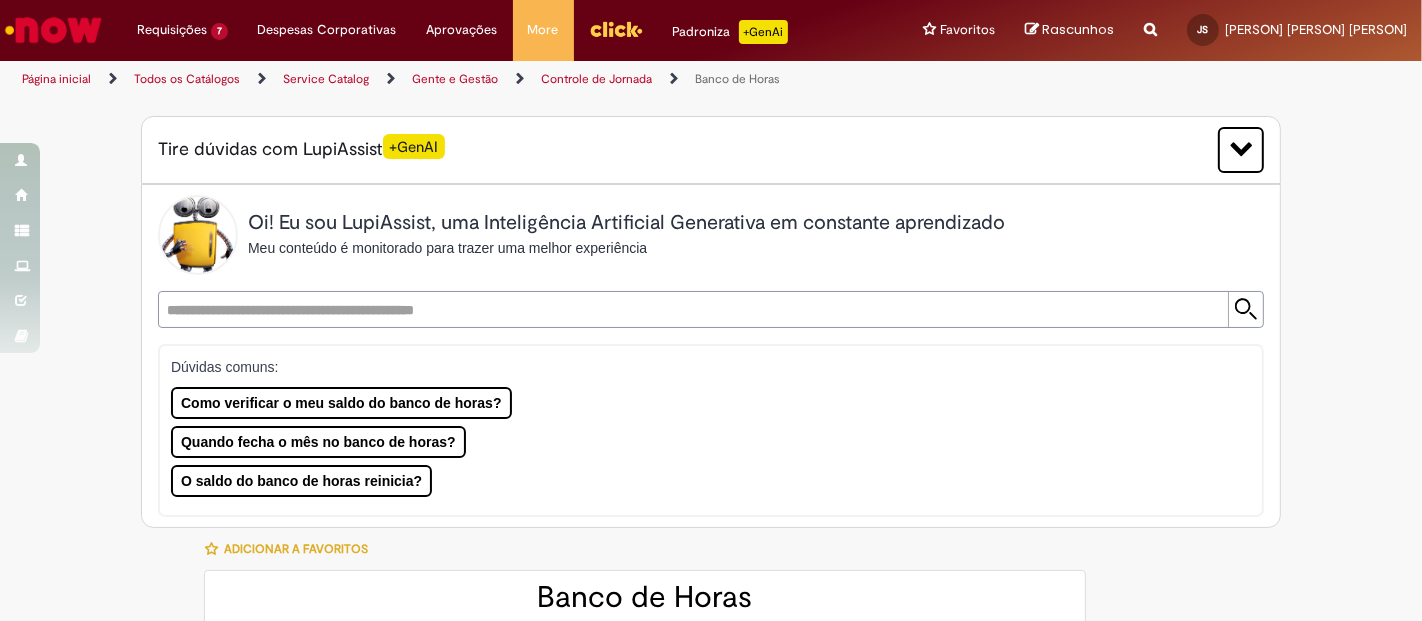 type on "**********" 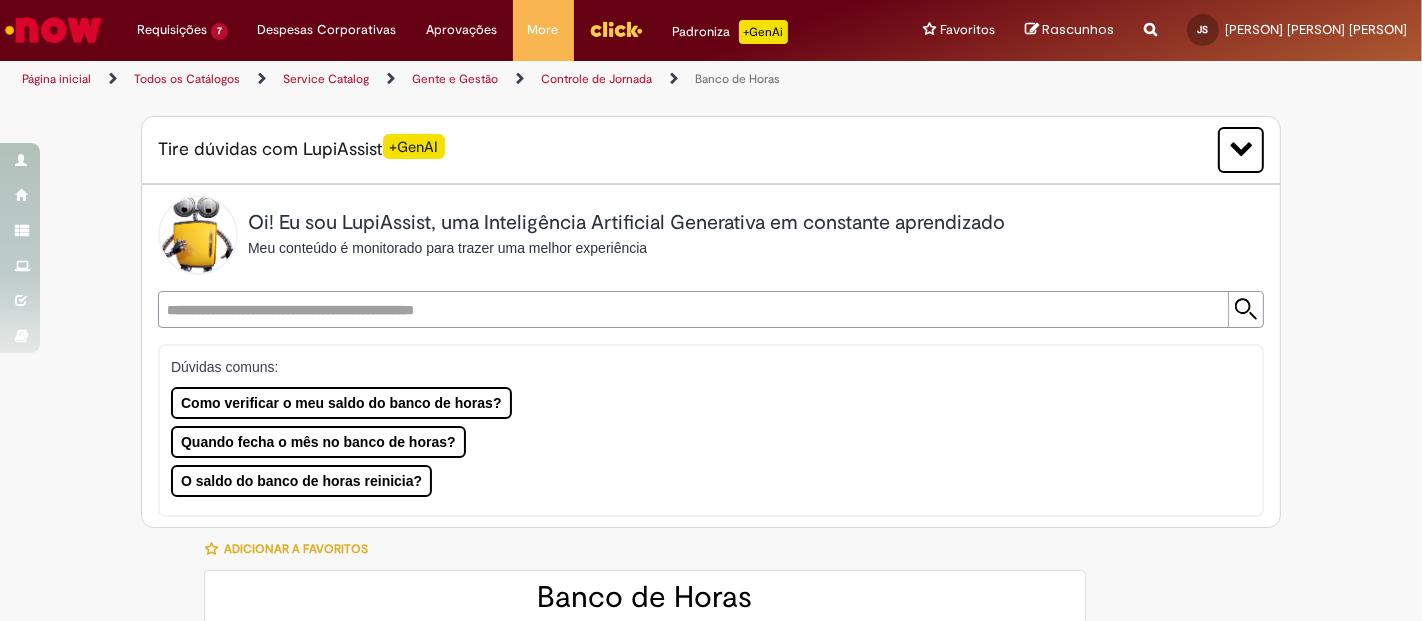 type on "**********" 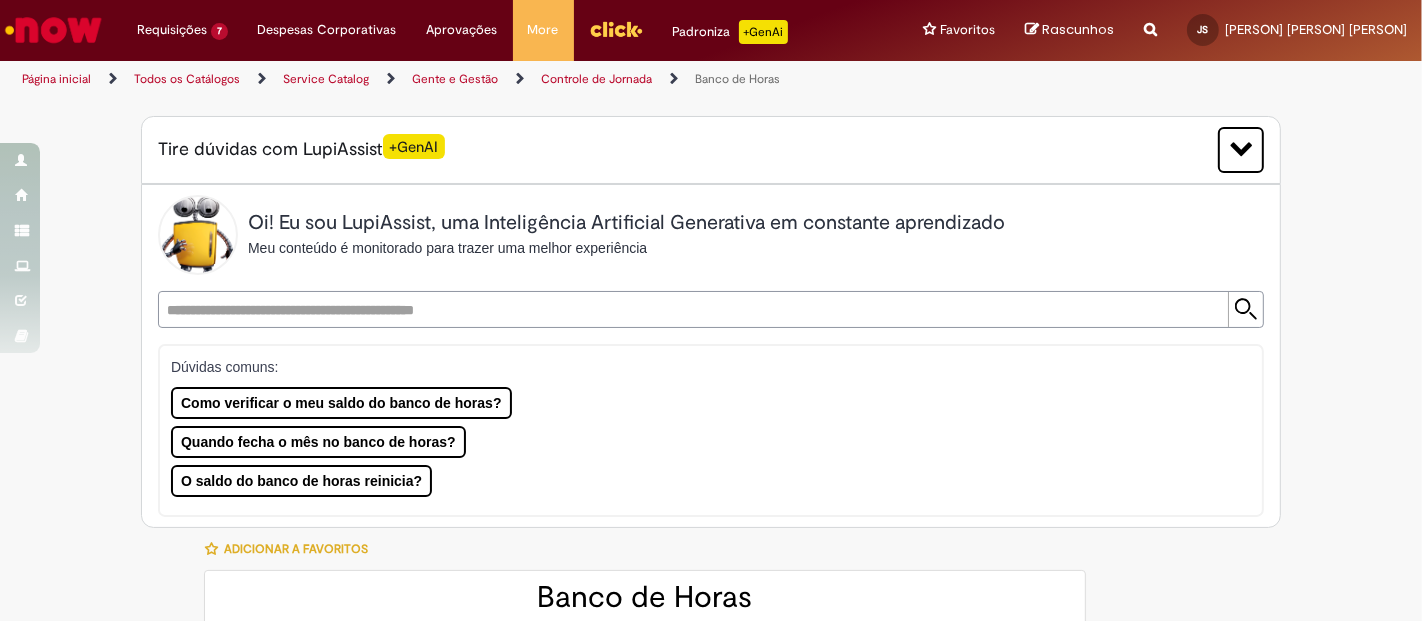 type on "**********" 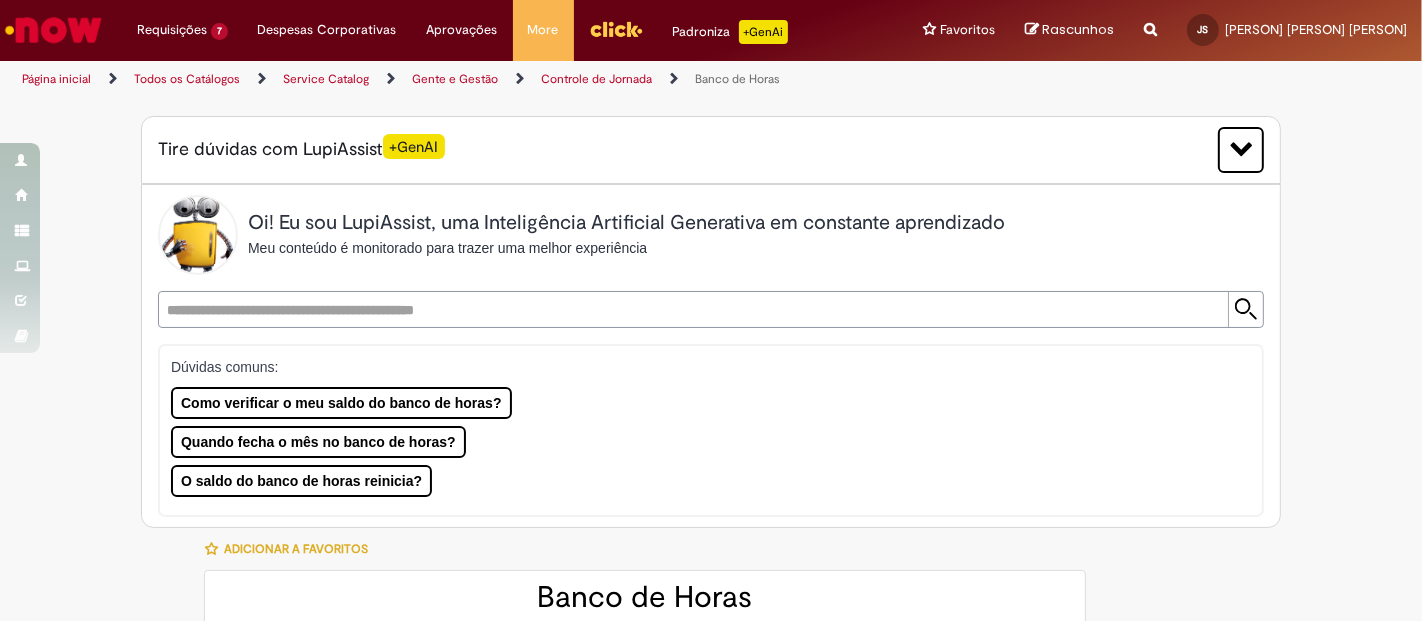type 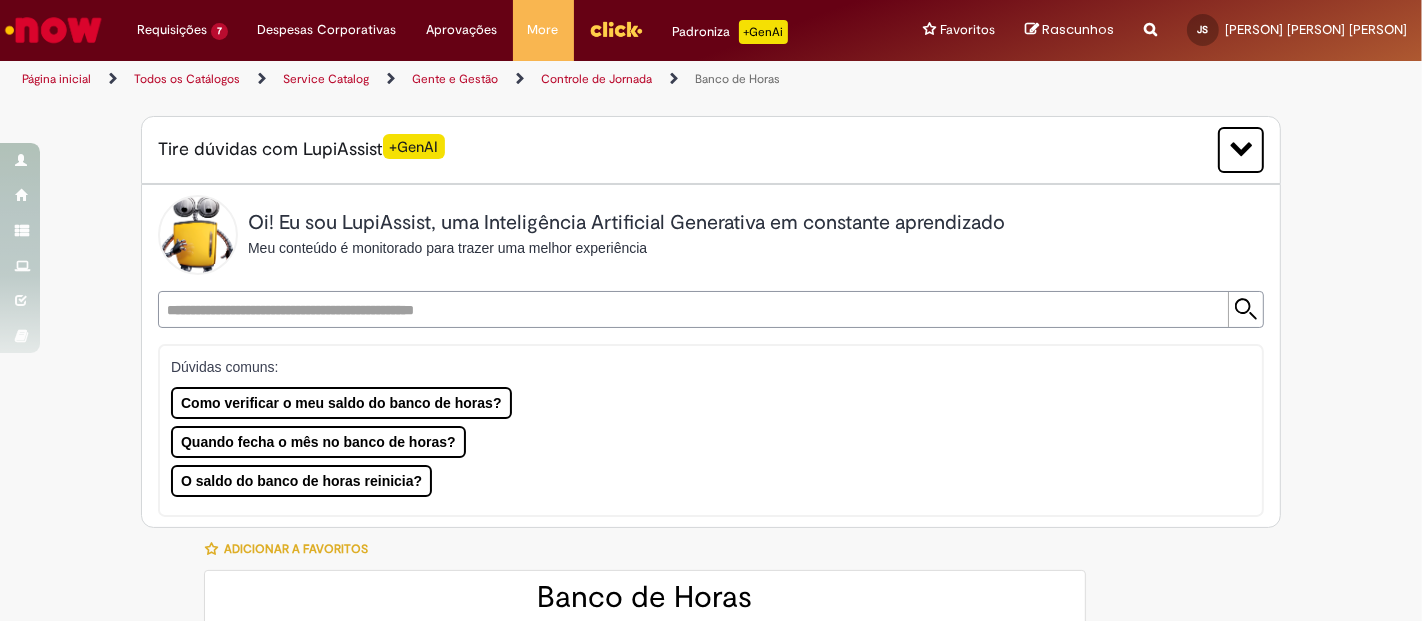 scroll, scrollTop: 826, scrollLeft: 0, axis: vertical 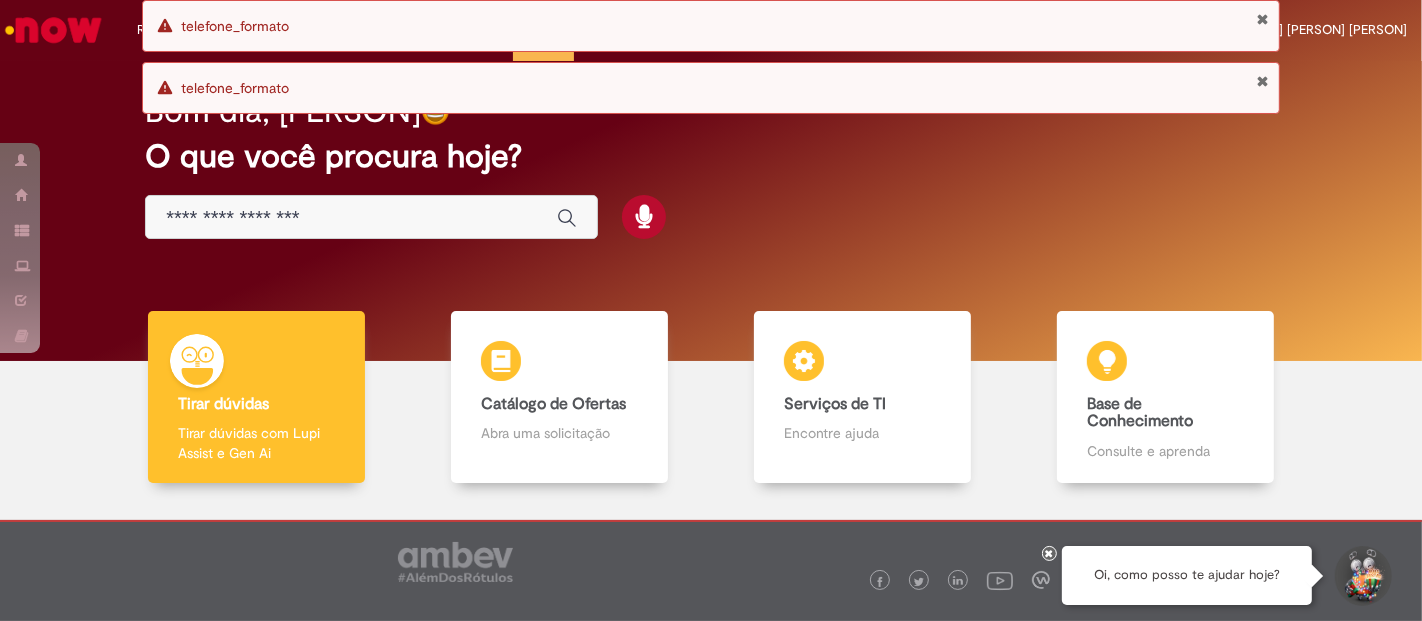 click on "Bom dia, [PERSON]
O que você procura hoje?" at bounding box center (711, 167) 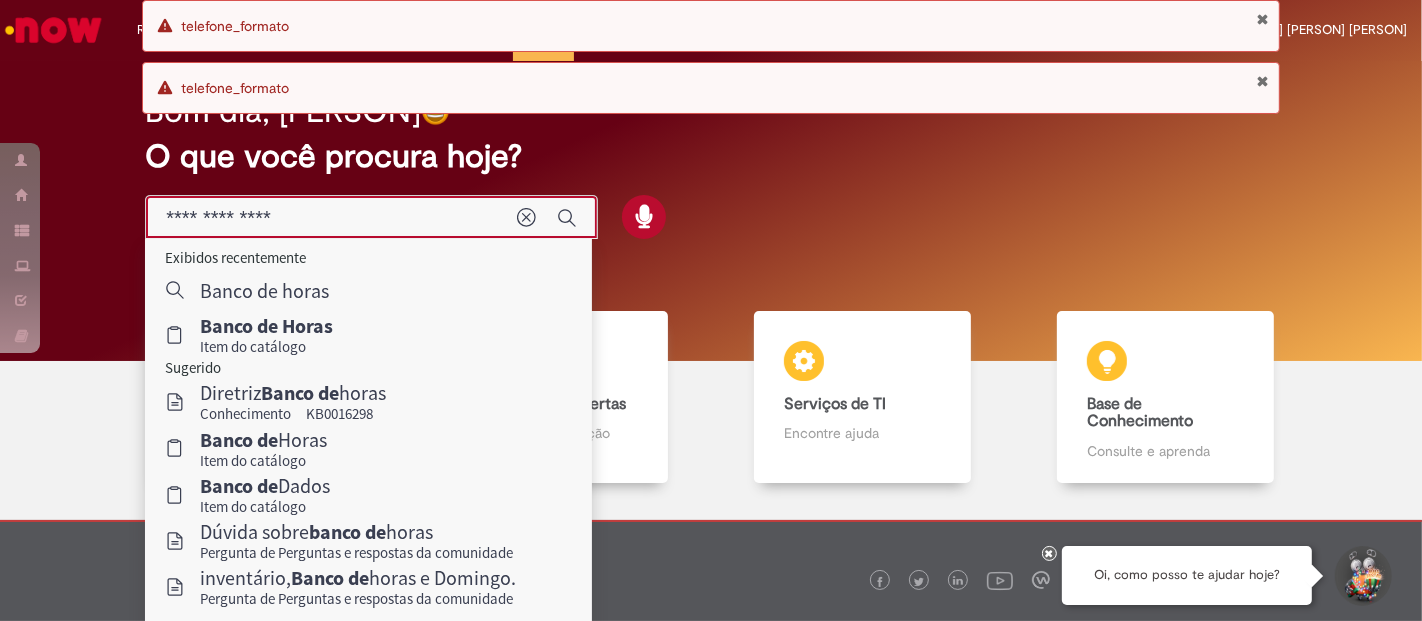 type on "**********" 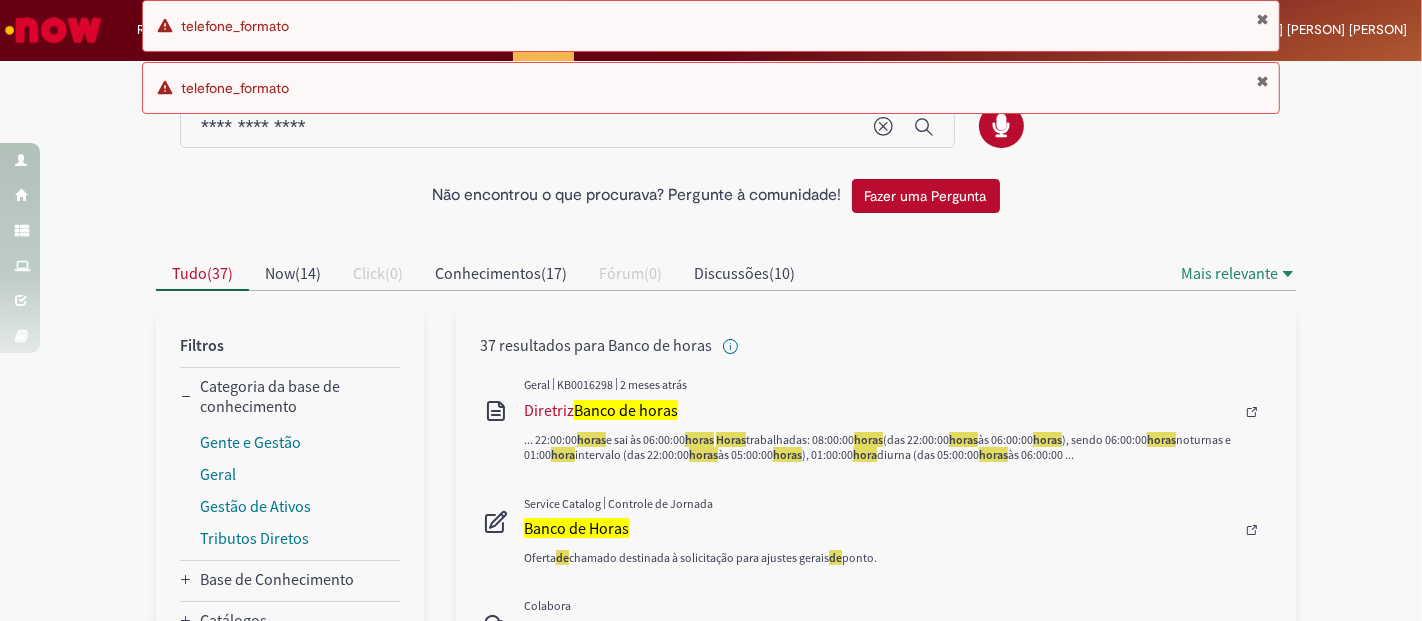 scroll, scrollTop: 111, scrollLeft: 0, axis: vertical 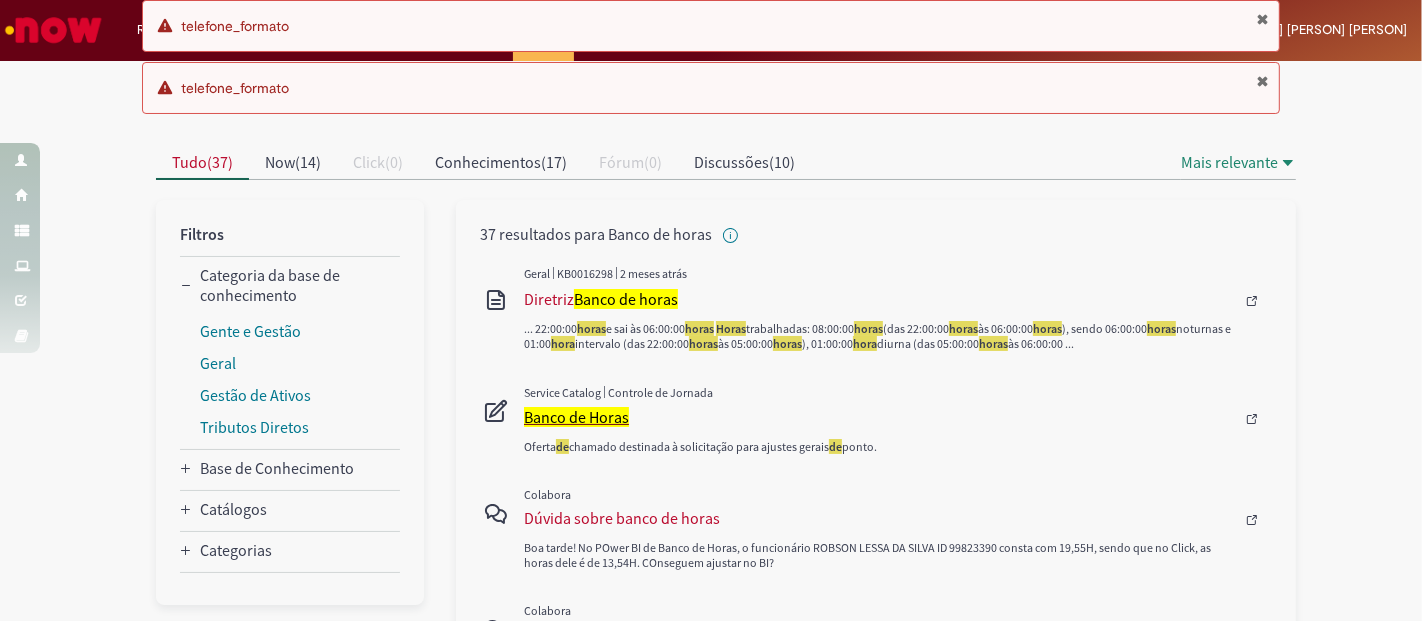 click on "Banco de Horas" at bounding box center [576, 417] 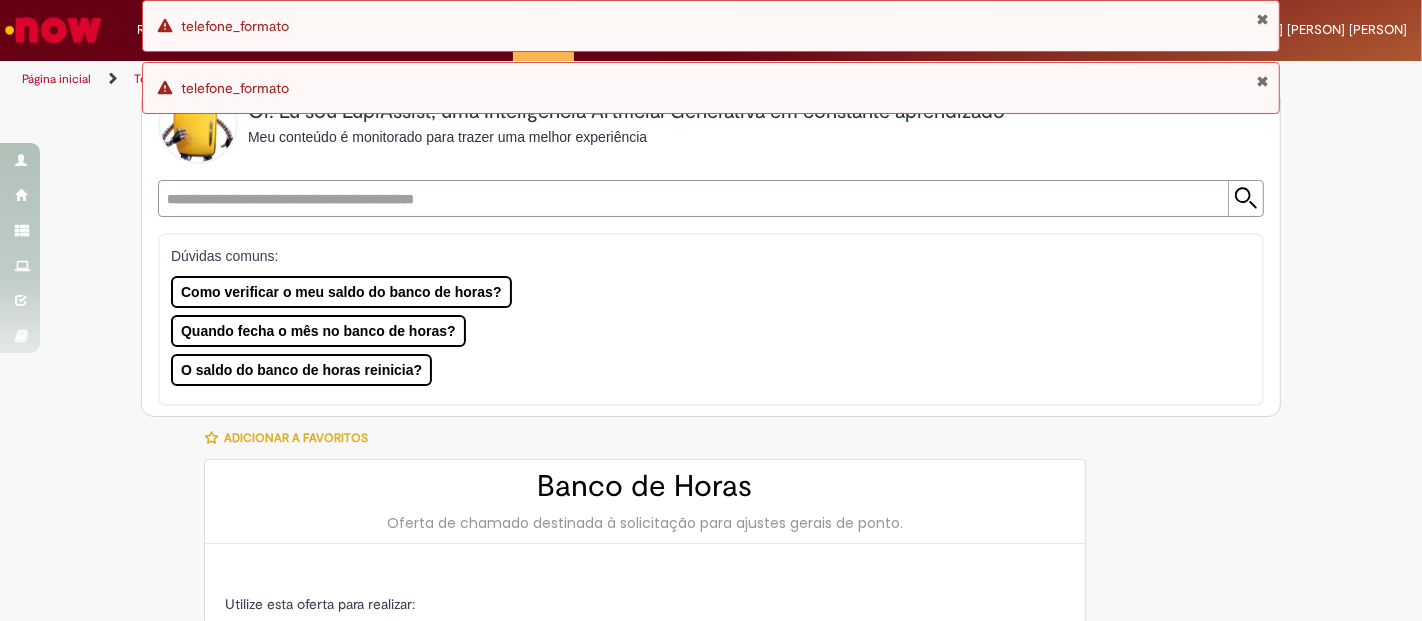 type on "********" 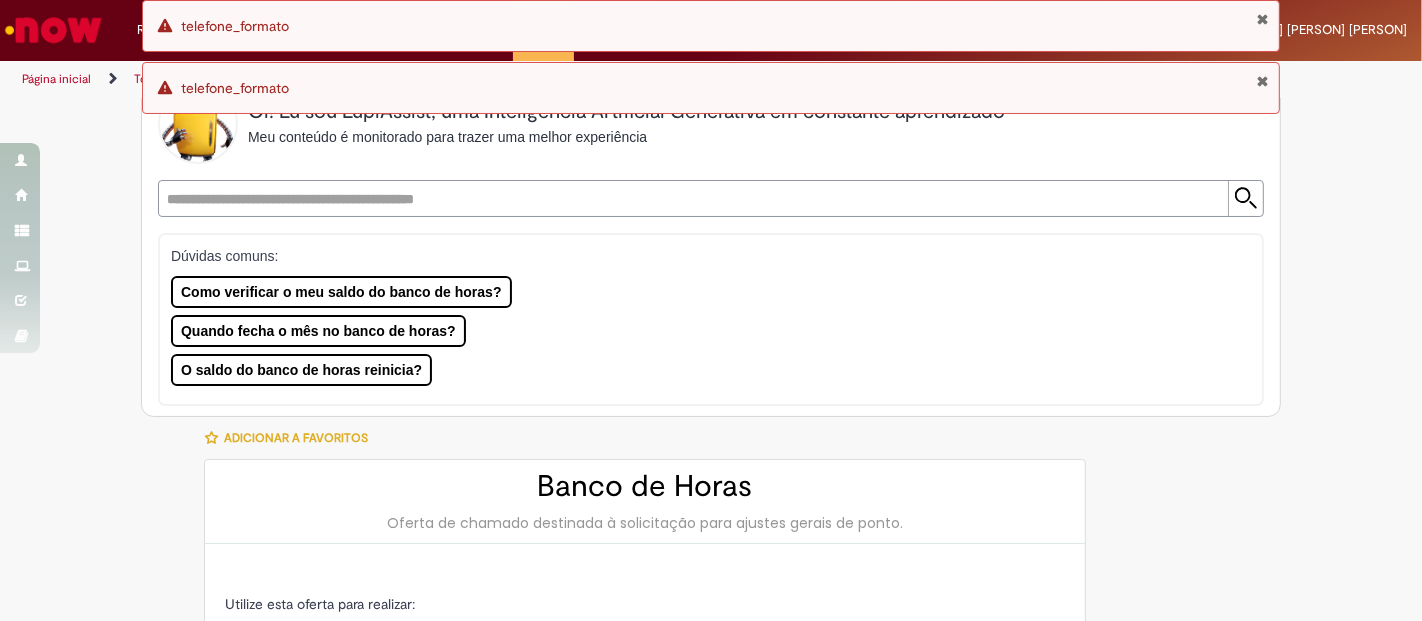type on "**********" 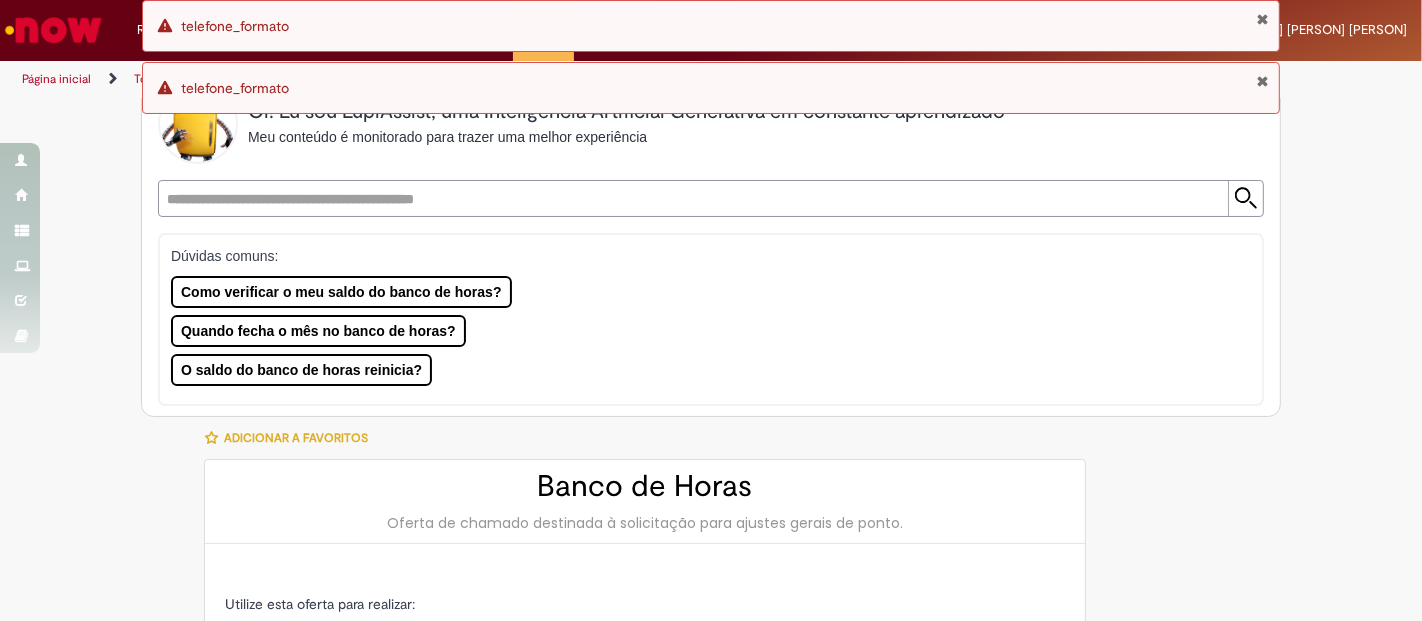 type on "****" 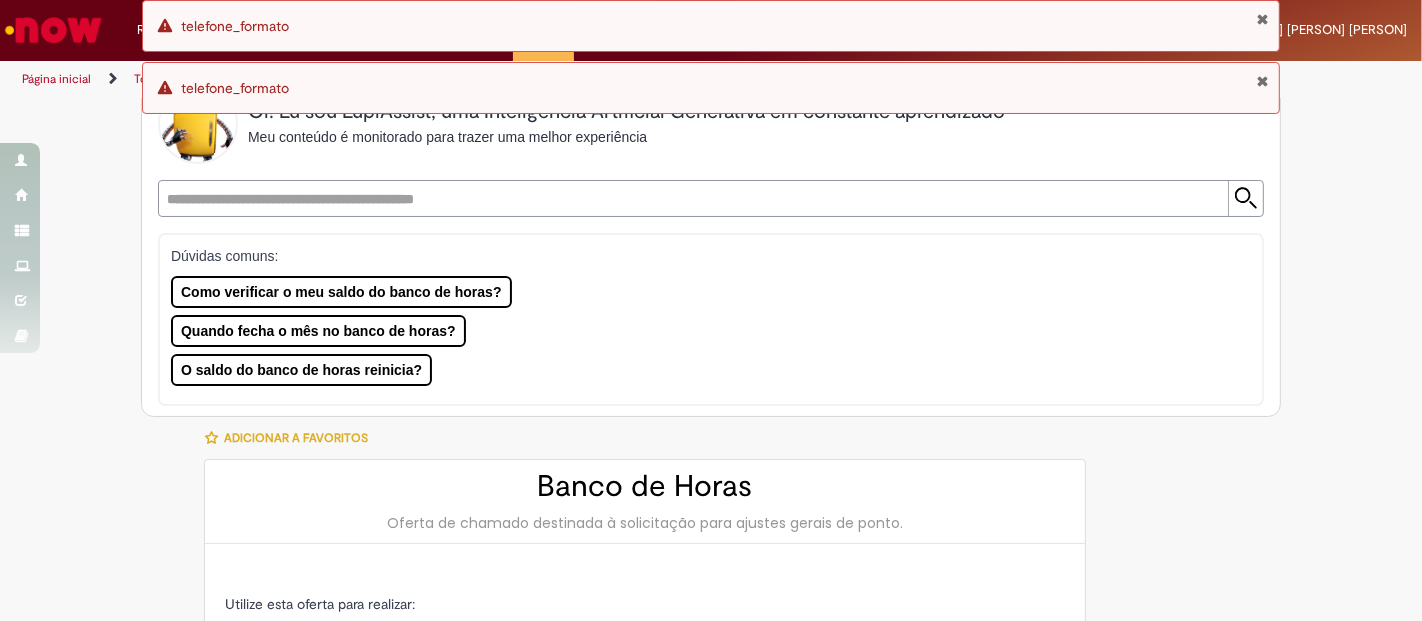 scroll, scrollTop: 0, scrollLeft: 0, axis: both 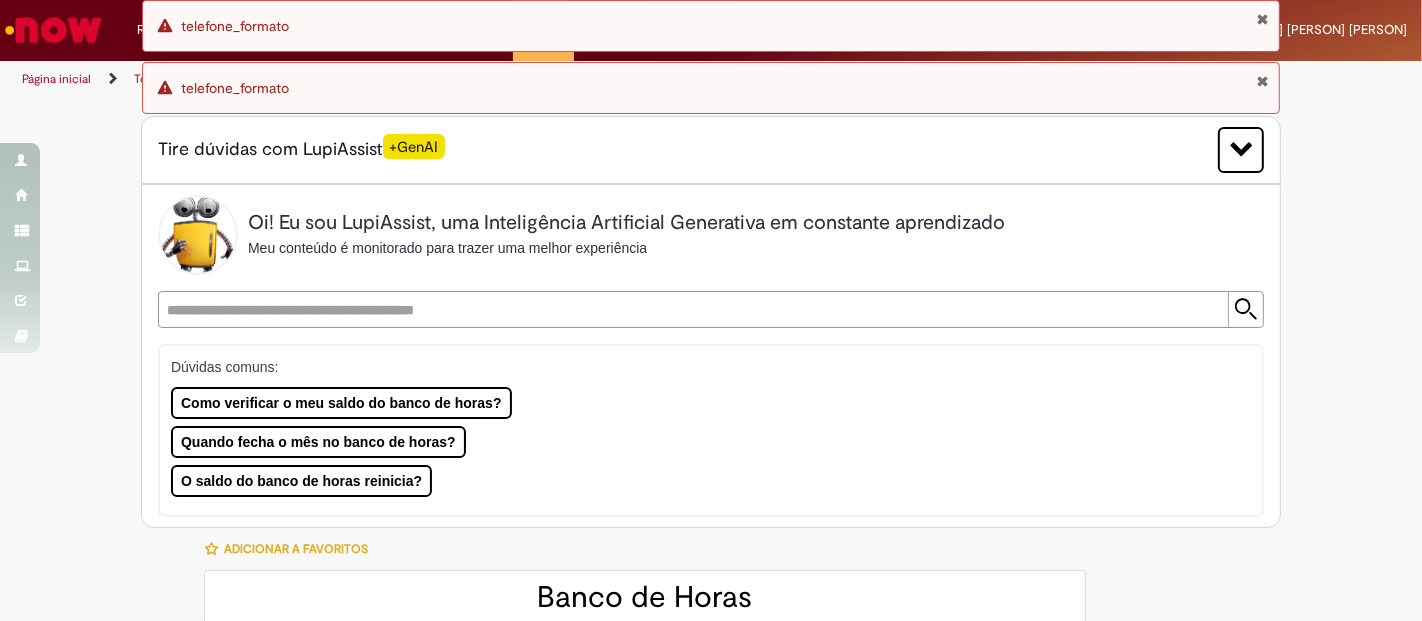 type on "**********" 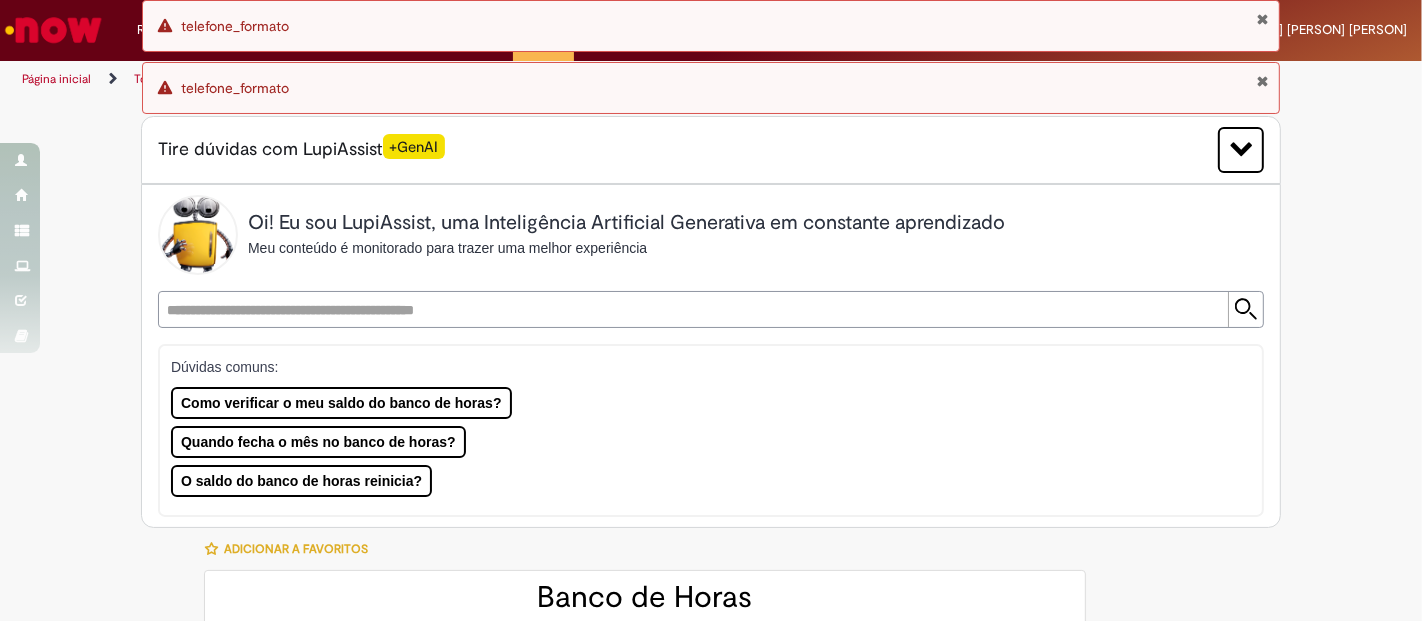 type 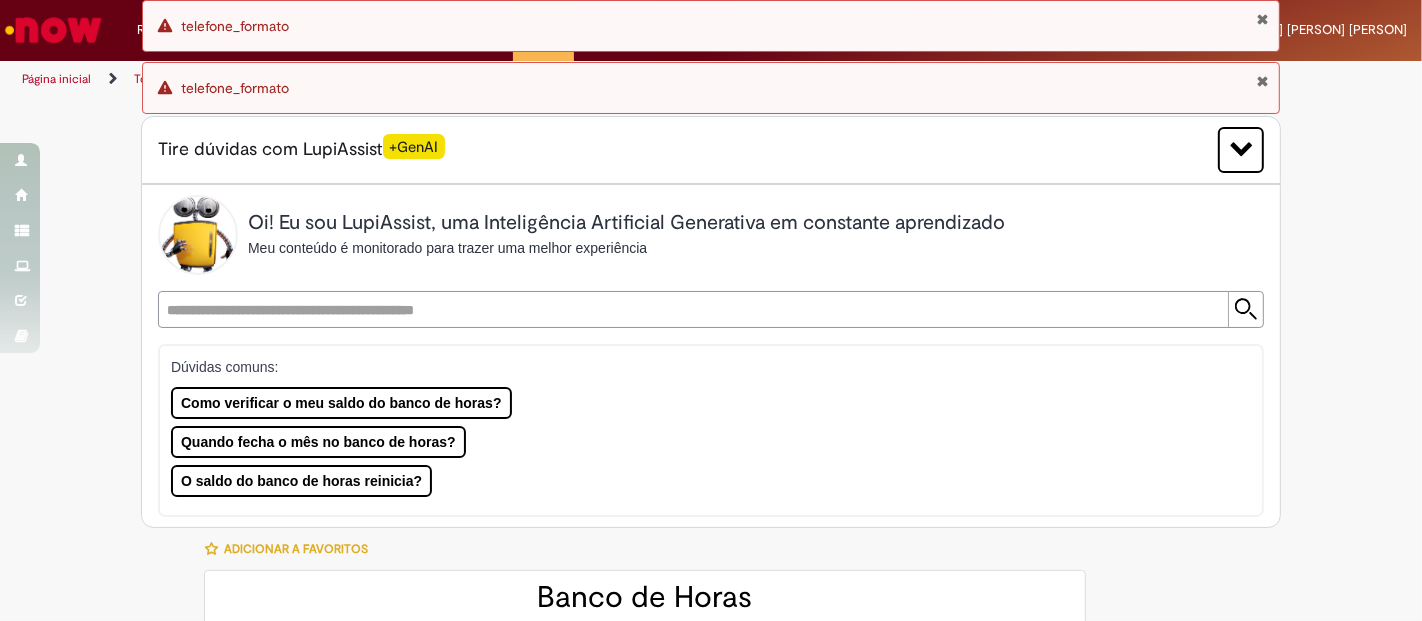 type on "**********" 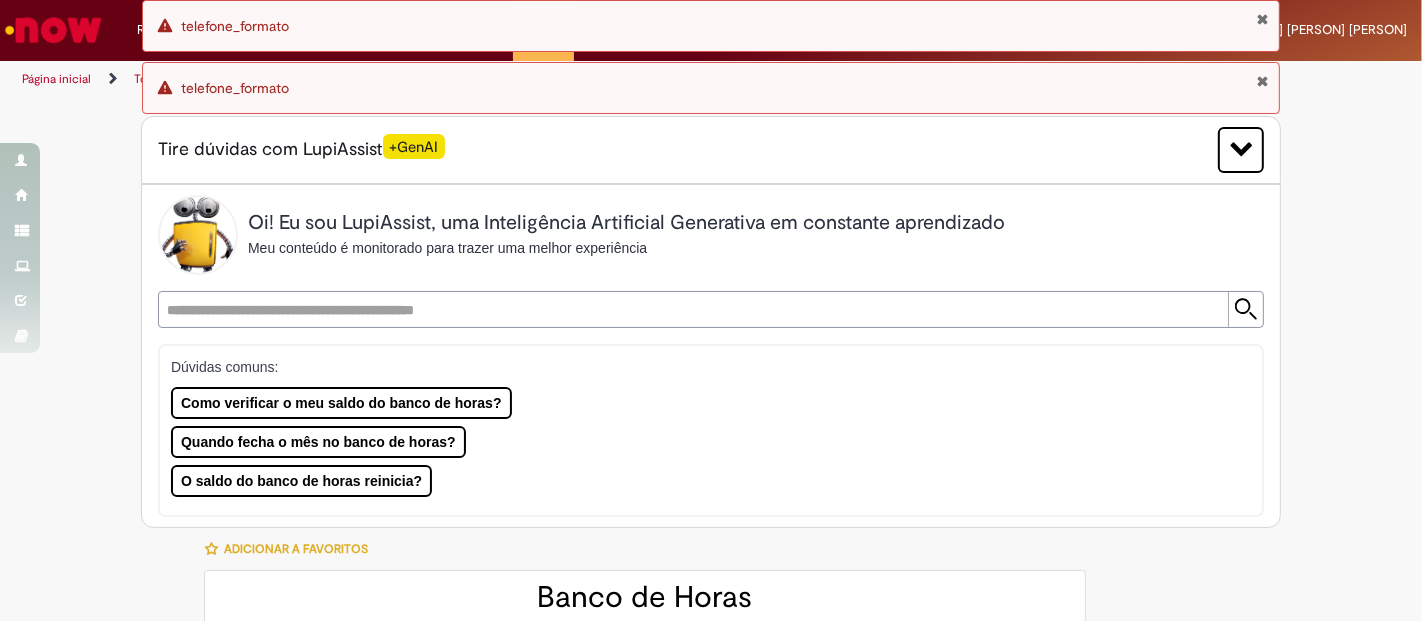 type on "**********" 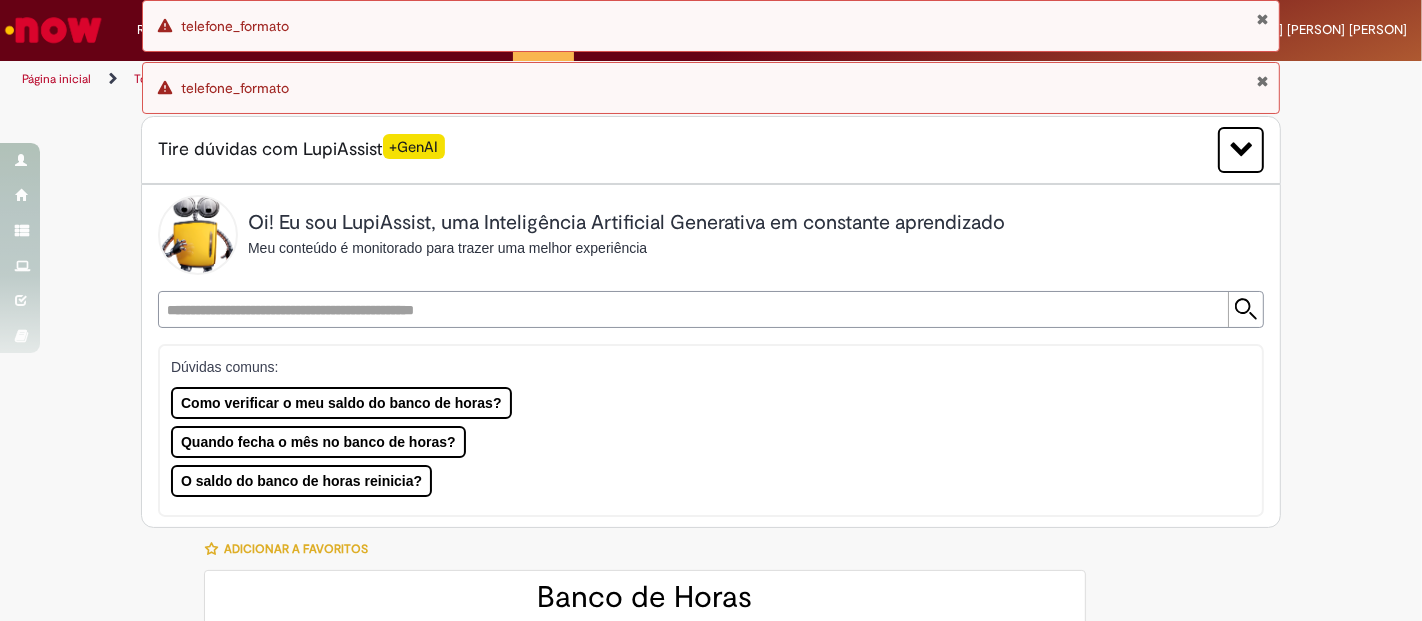 type on "**********" 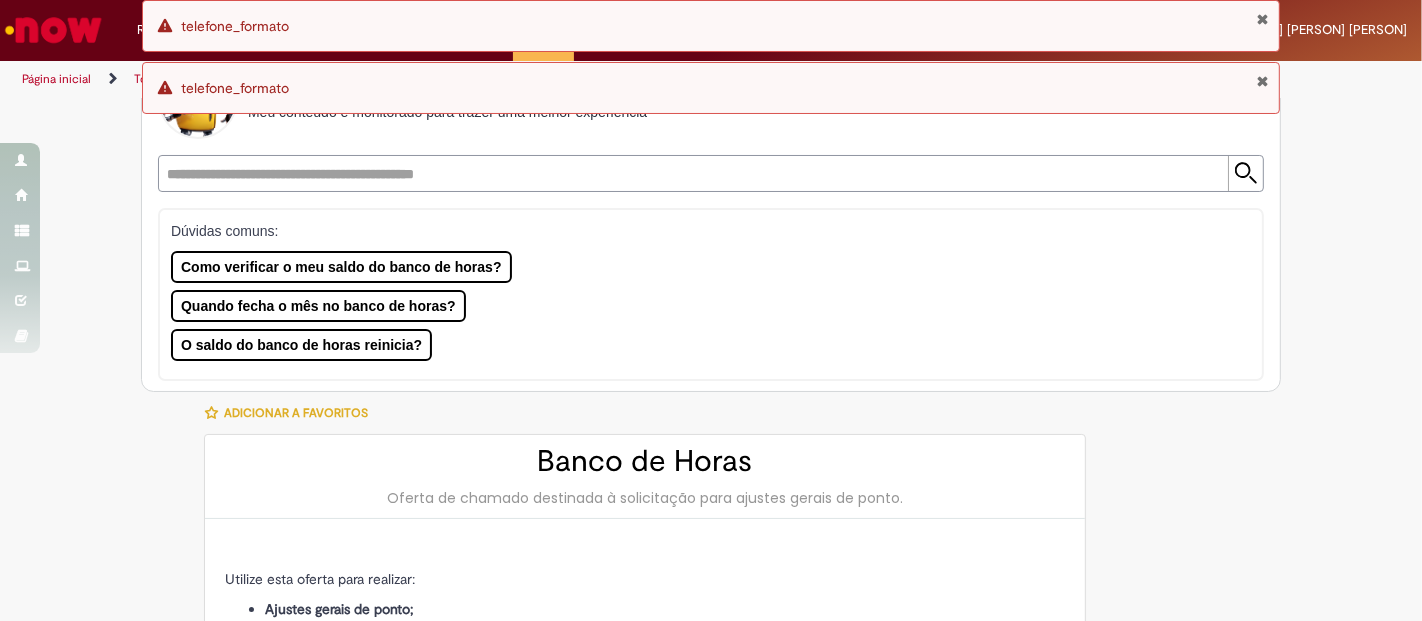 scroll, scrollTop: 0, scrollLeft: 0, axis: both 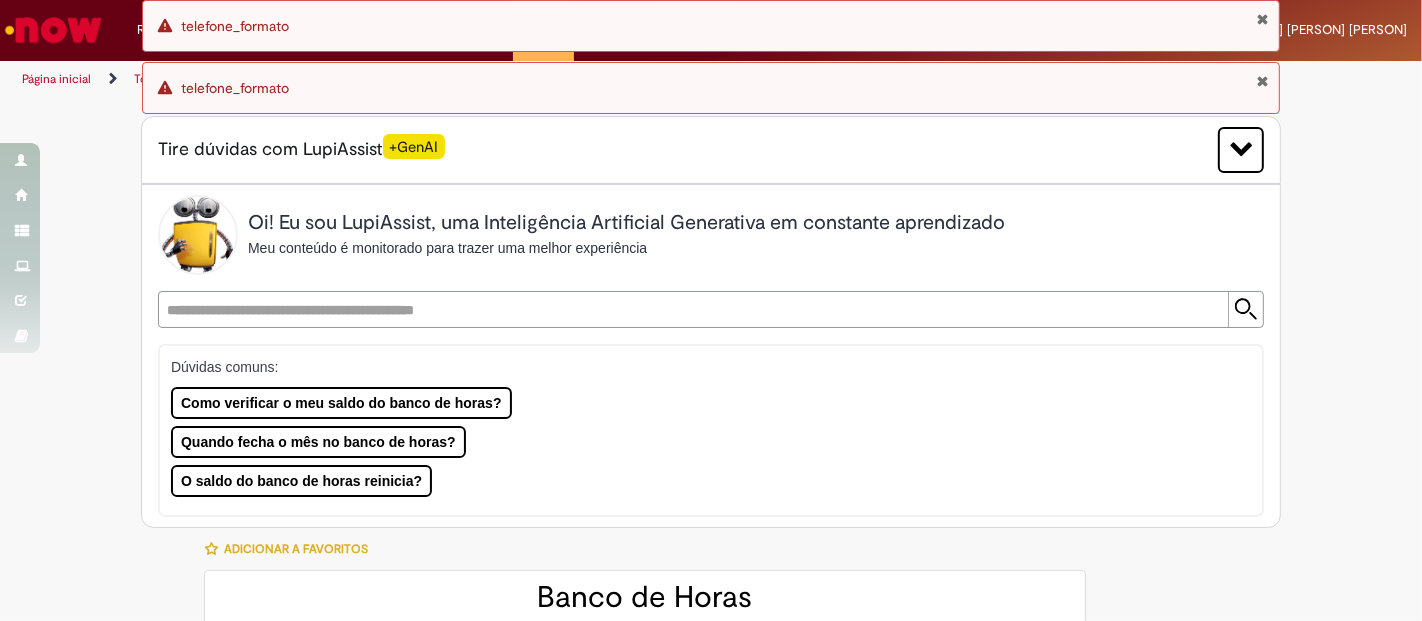 click on "Erro 			 telefone_formato" at bounding box center (711, 88) 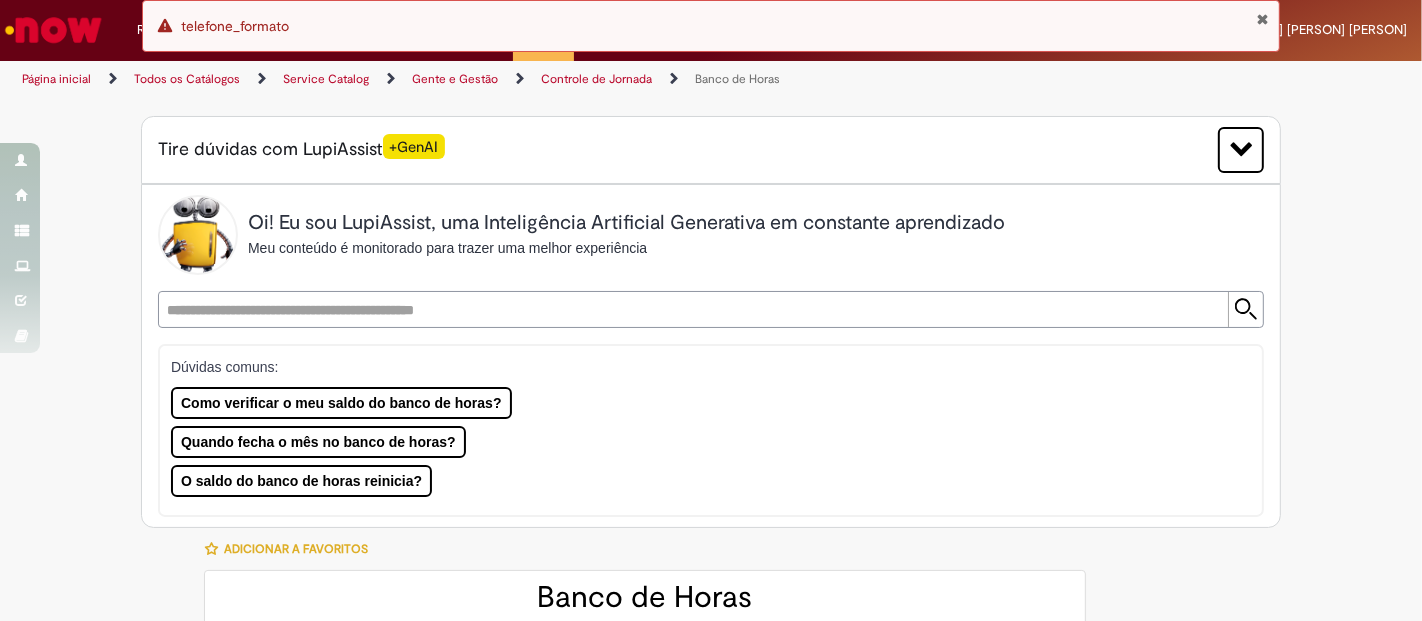 click at bounding box center (1262, 19) 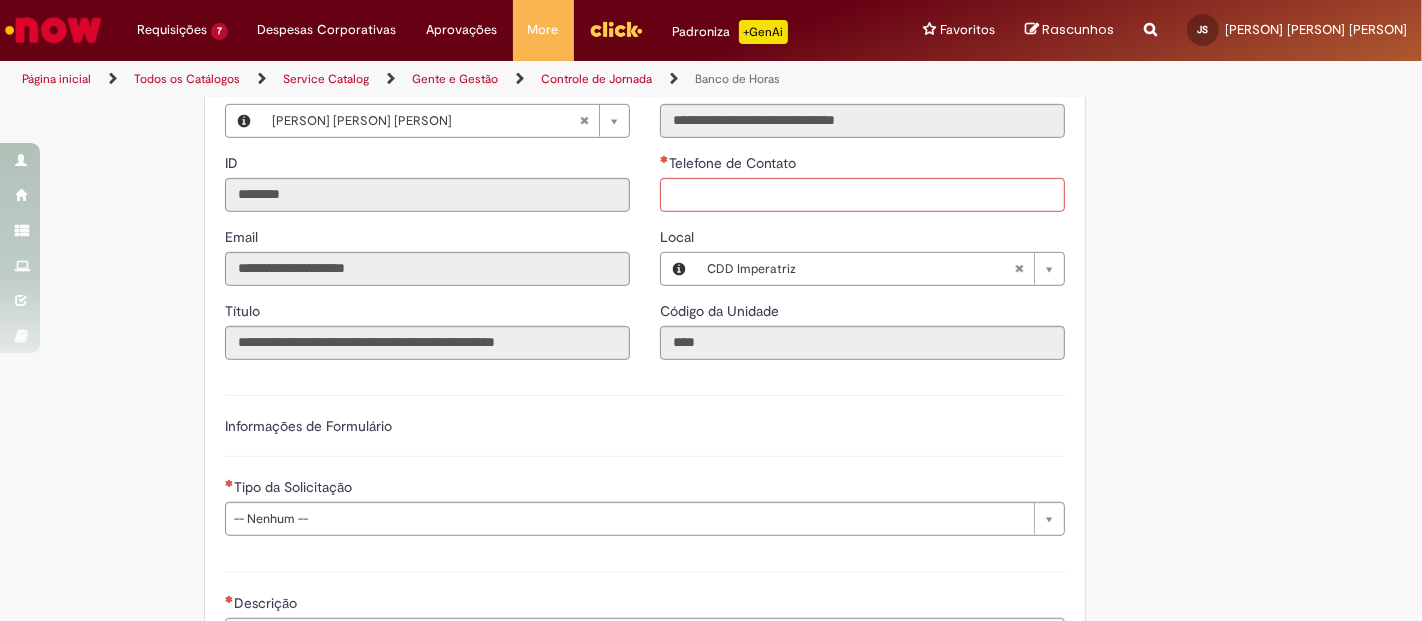 scroll, scrollTop: 444, scrollLeft: 0, axis: vertical 